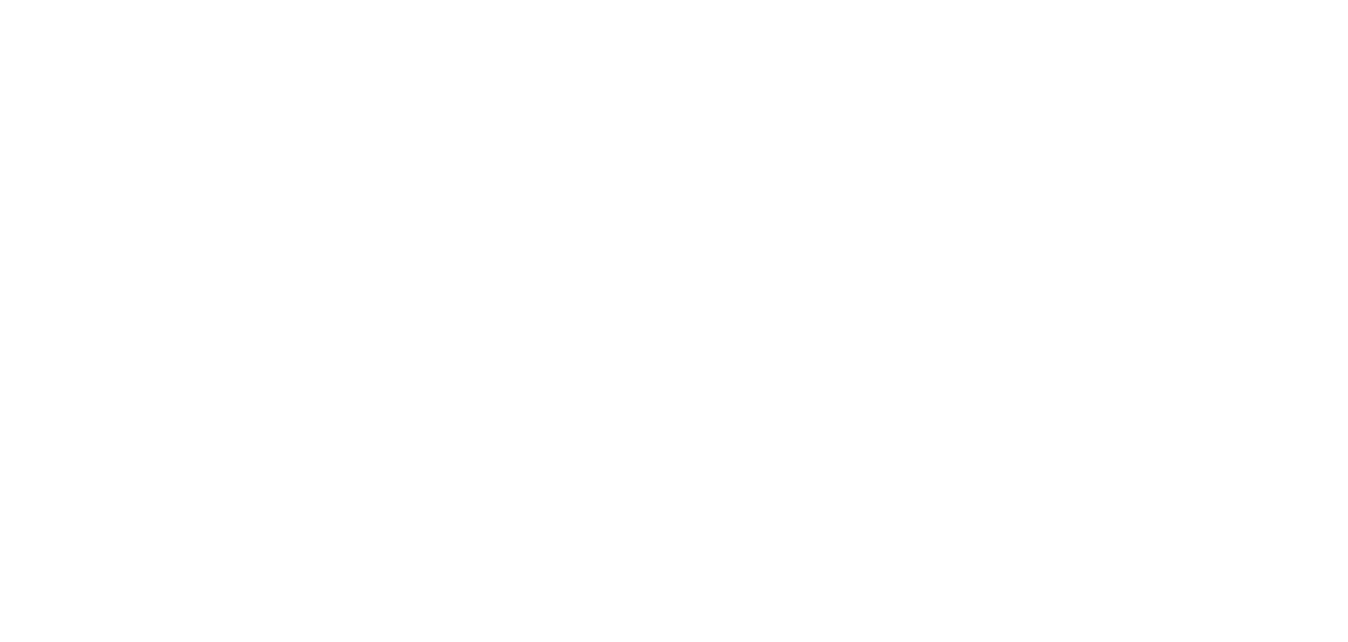 scroll, scrollTop: 0, scrollLeft: 0, axis: both 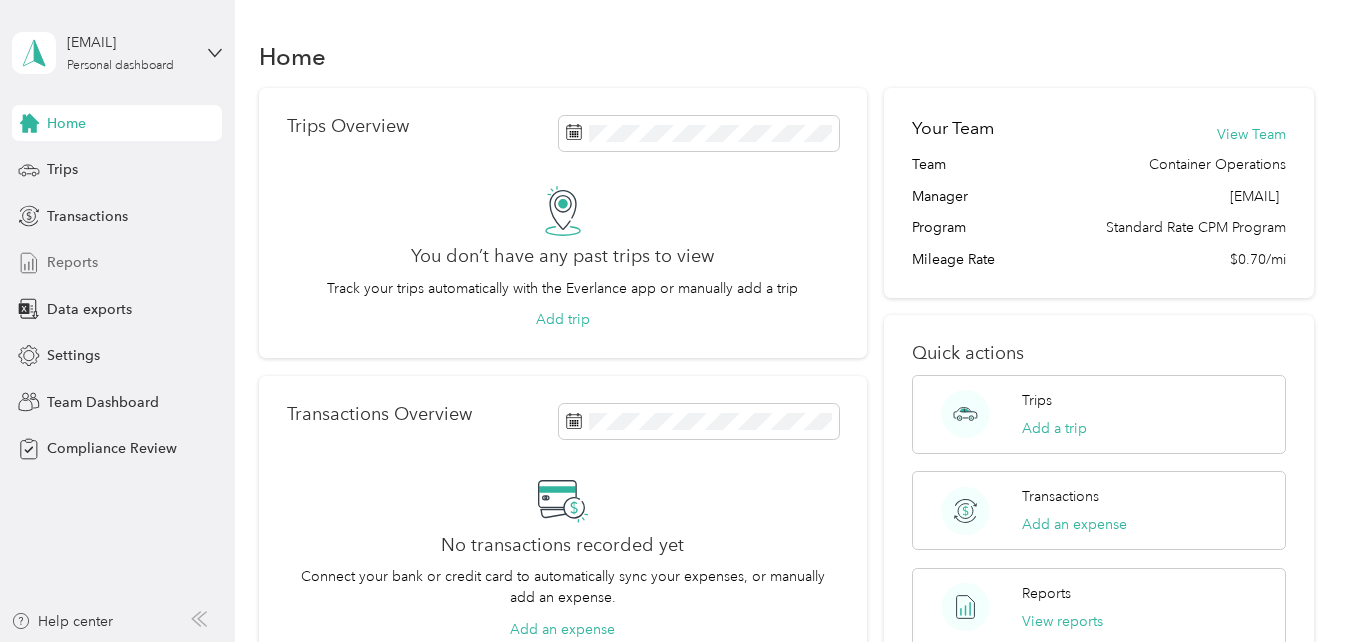 click on "Reports" at bounding box center [72, 262] 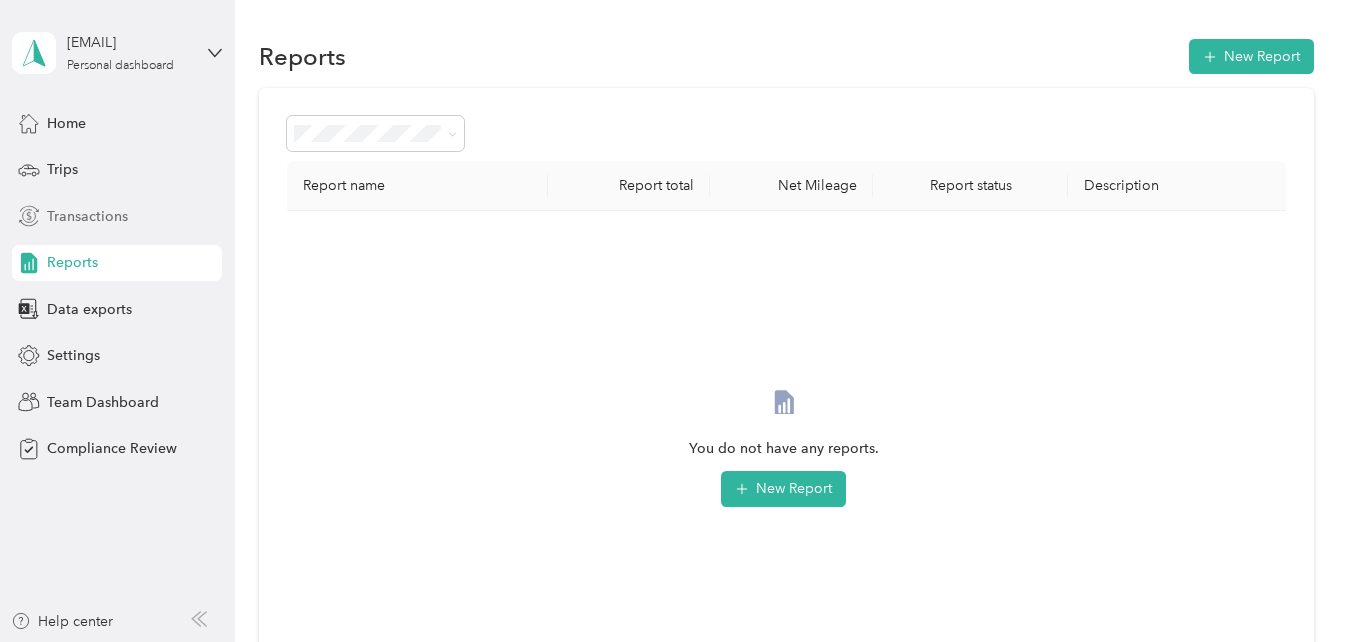 click on "Transactions" at bounding box center [87, 216] 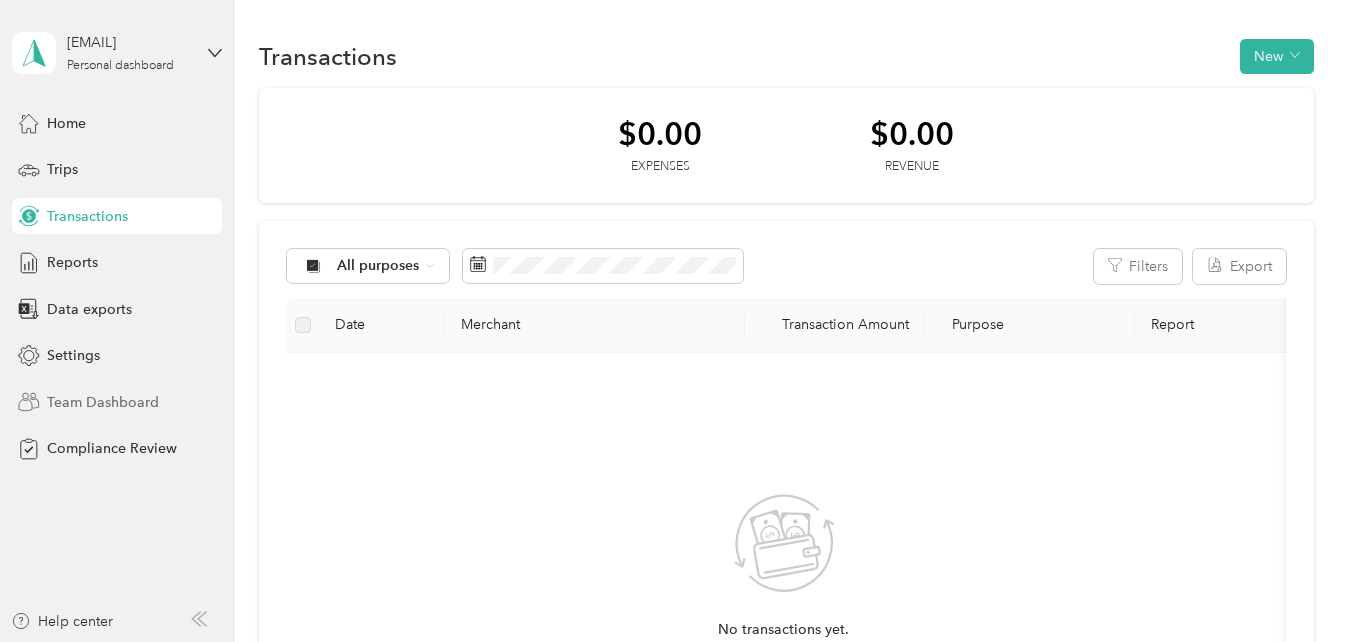 click on "Team Dashboard" at bounding box center [103, 402] 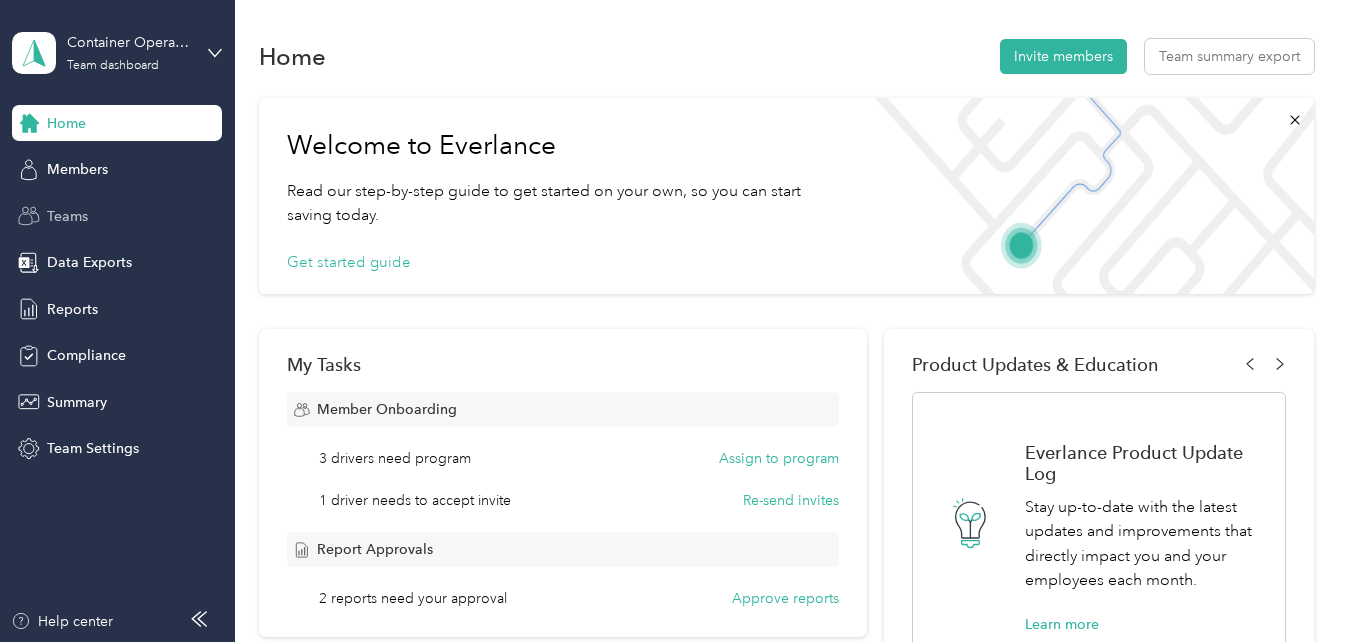 click on "Teams" at bounding box center [67, 216] 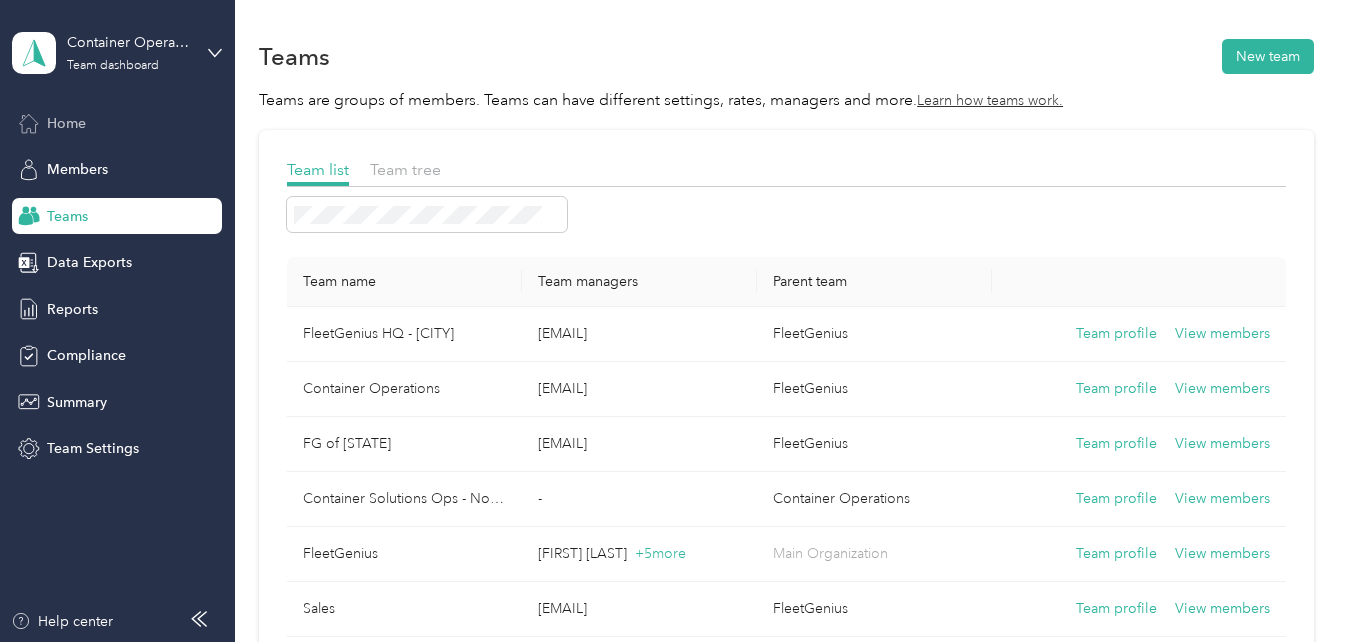 click on "Home" at bounding box center (117, 123) 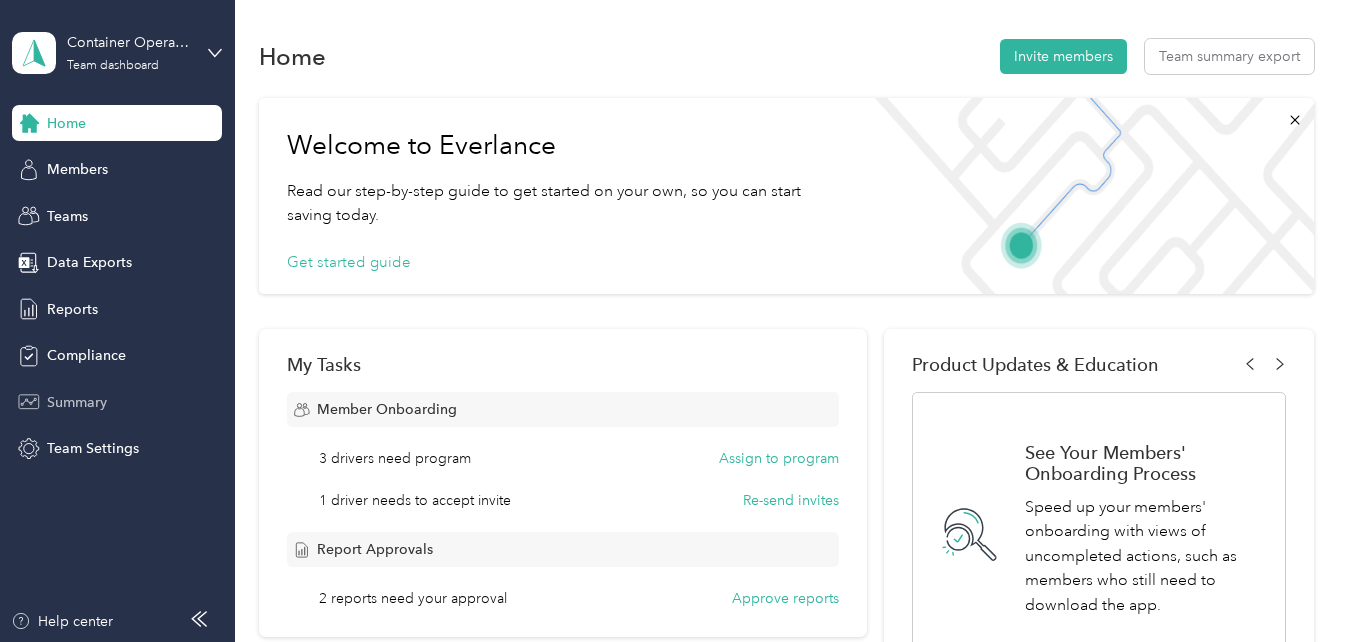 click on "Summary" at bounding box center (77, 402) 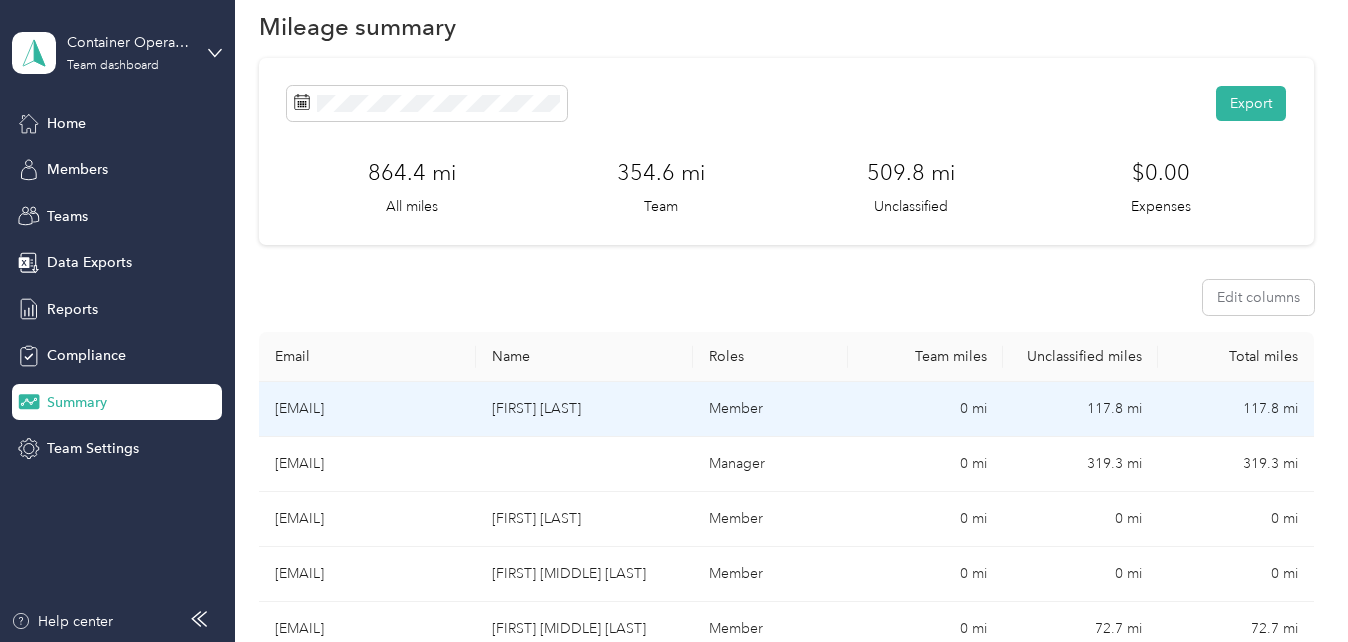 scroll, scrollTop: 0, scrollLeft: 0, axis: both 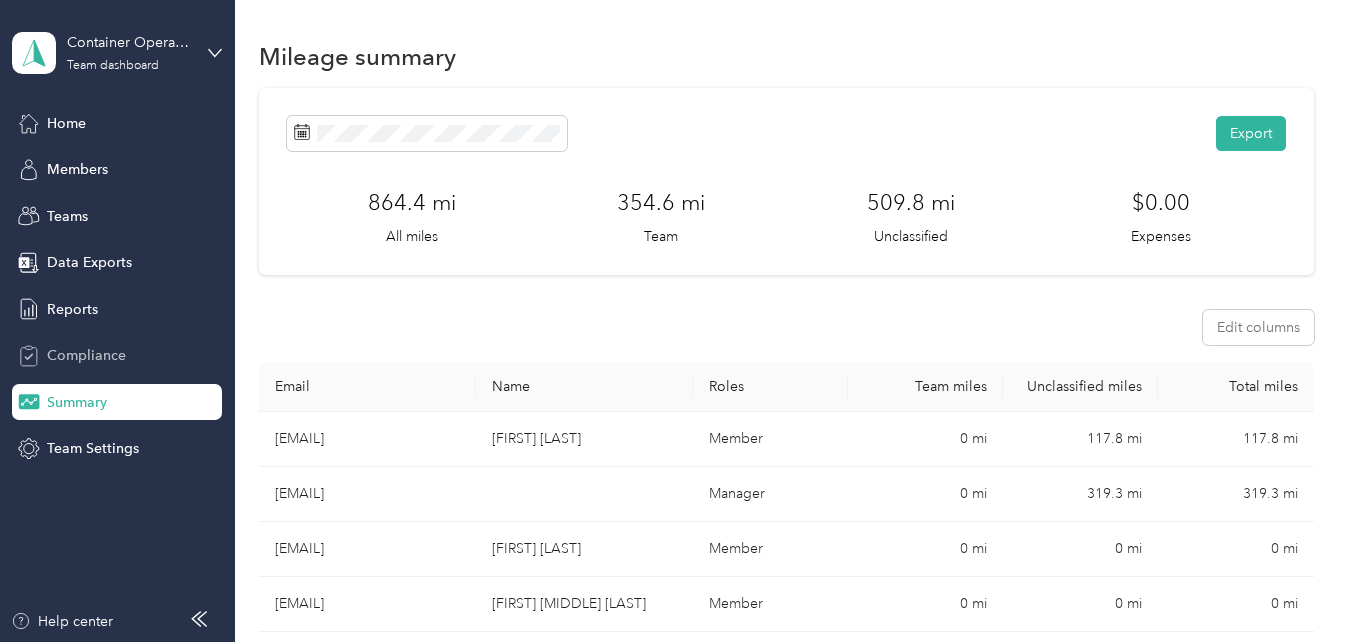 click on "Compliance" at bounding box center (86, 355) 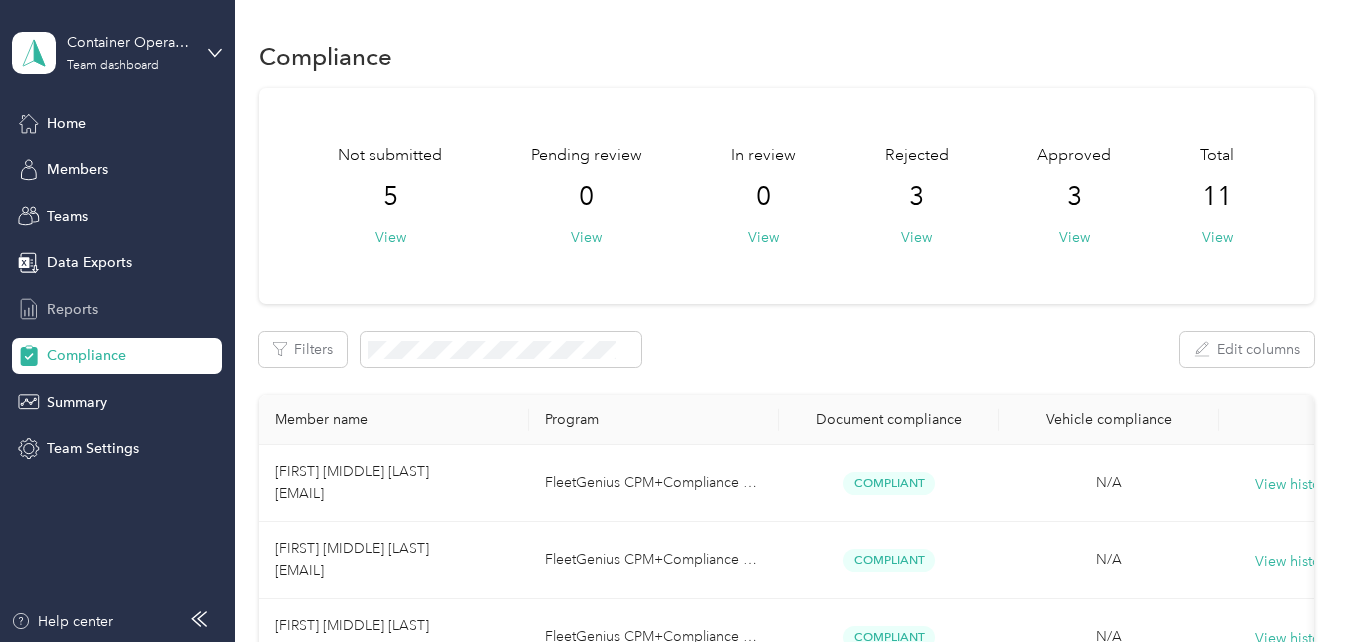 click on "Reports" at bounding box center (72, 309) 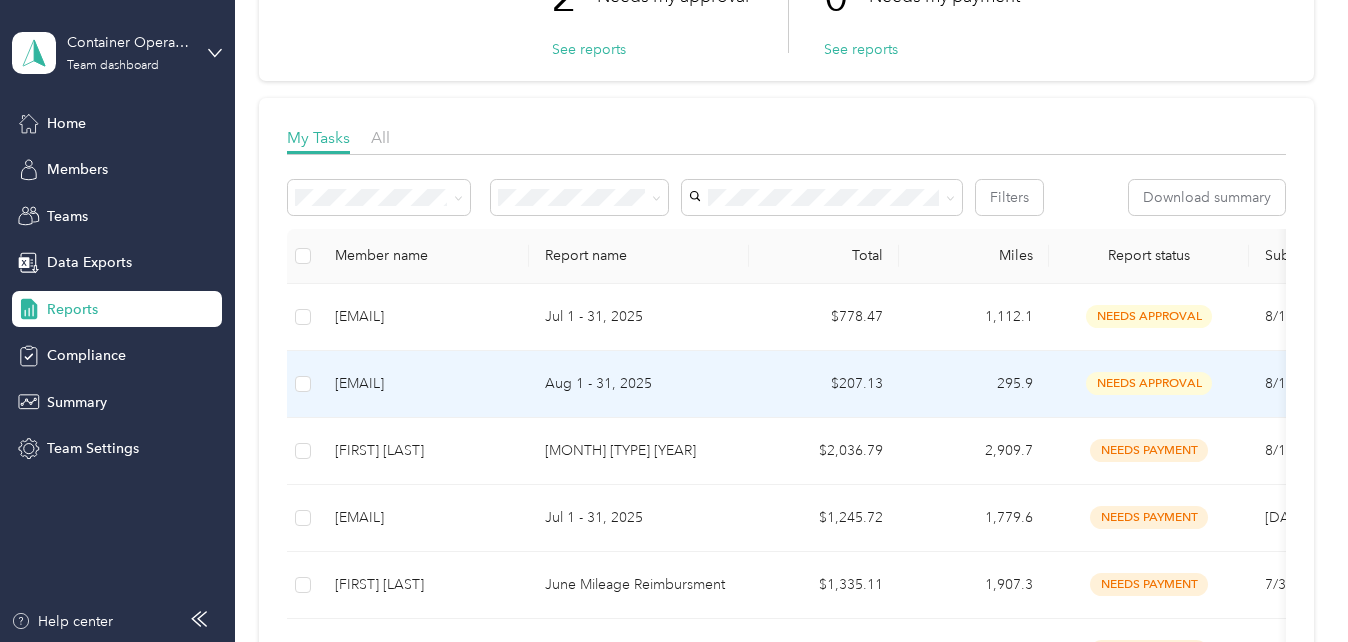 scroll, scrollTop: 200, scrollLeft: 0, axis: vertical 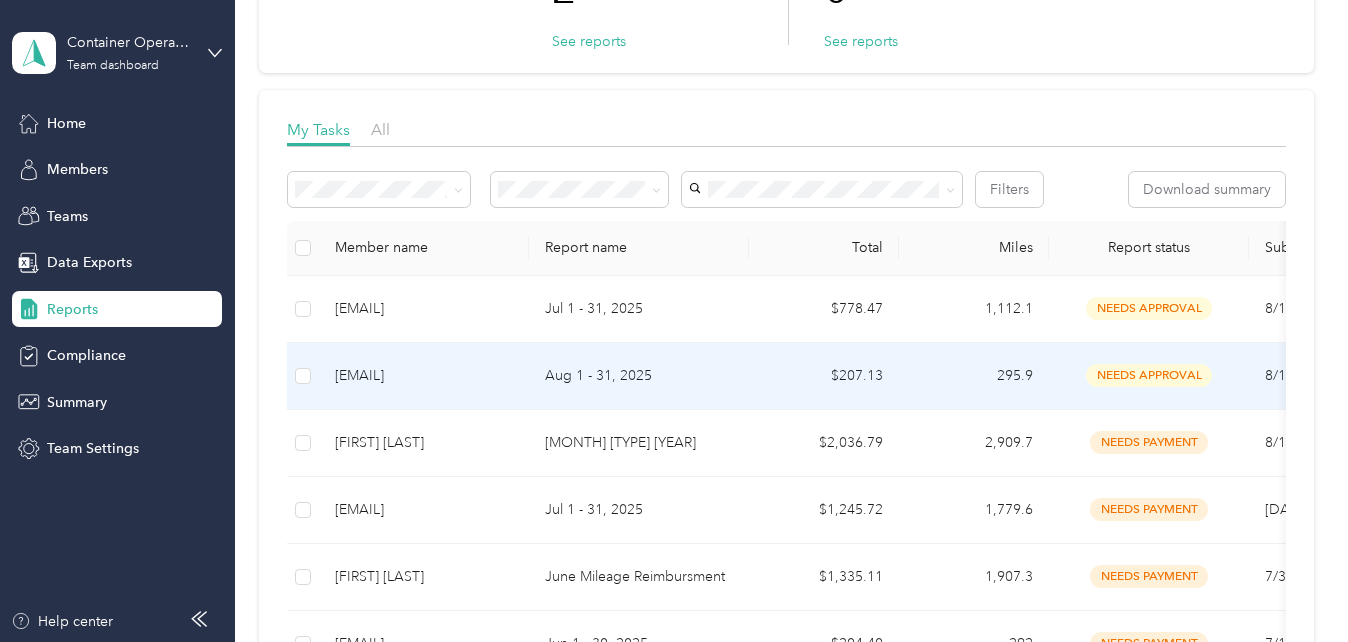 click on "needs approval" at bounding box center [1149, 375] 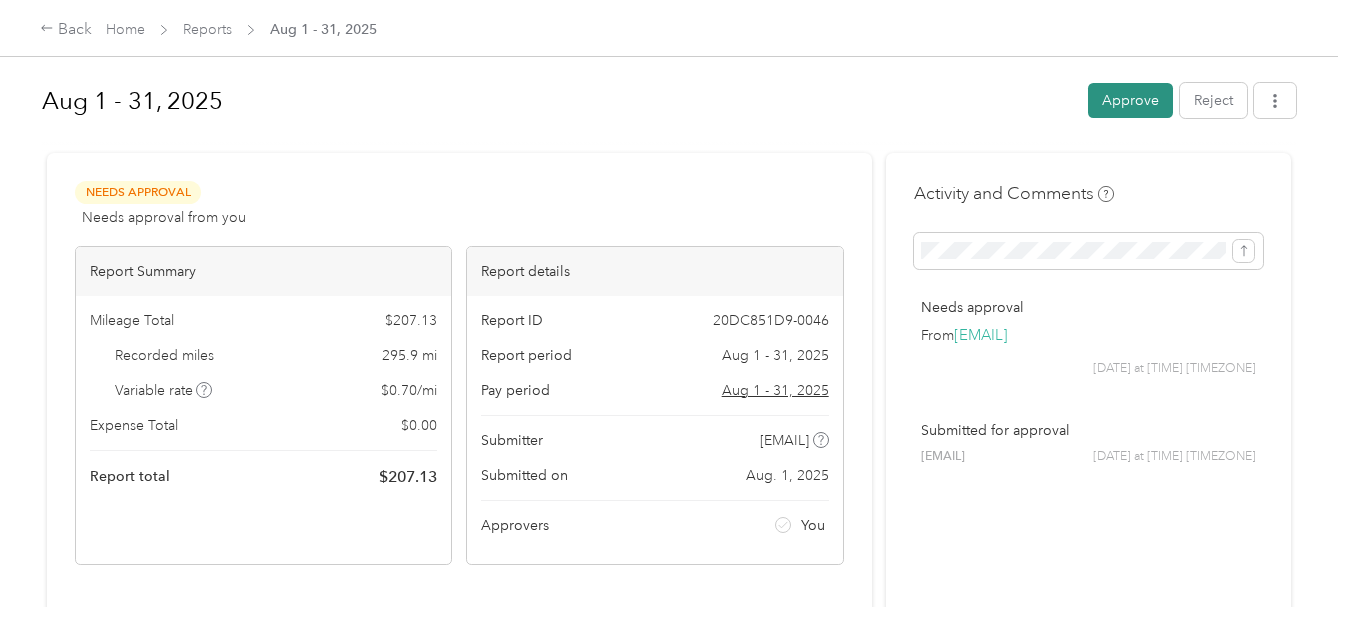 click on "Approve" at bounding box center (1130, 100) 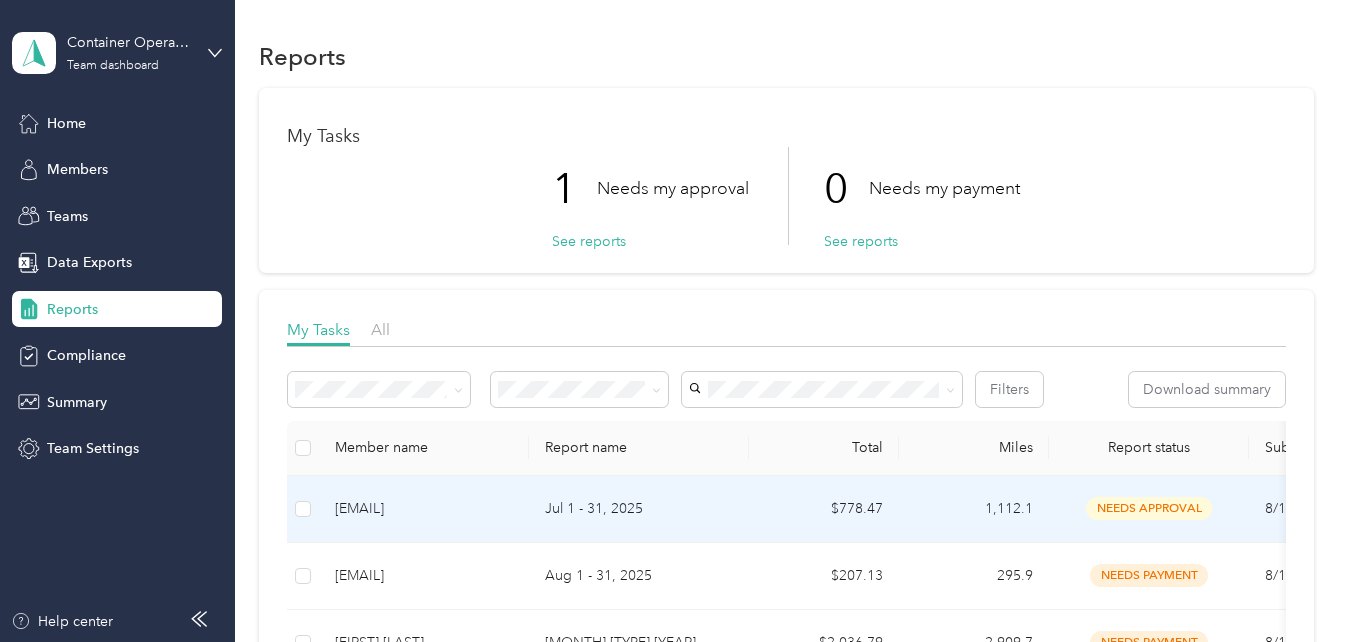 scroll, scrollTop: 100, scrollLeft: 0, axis: vertical 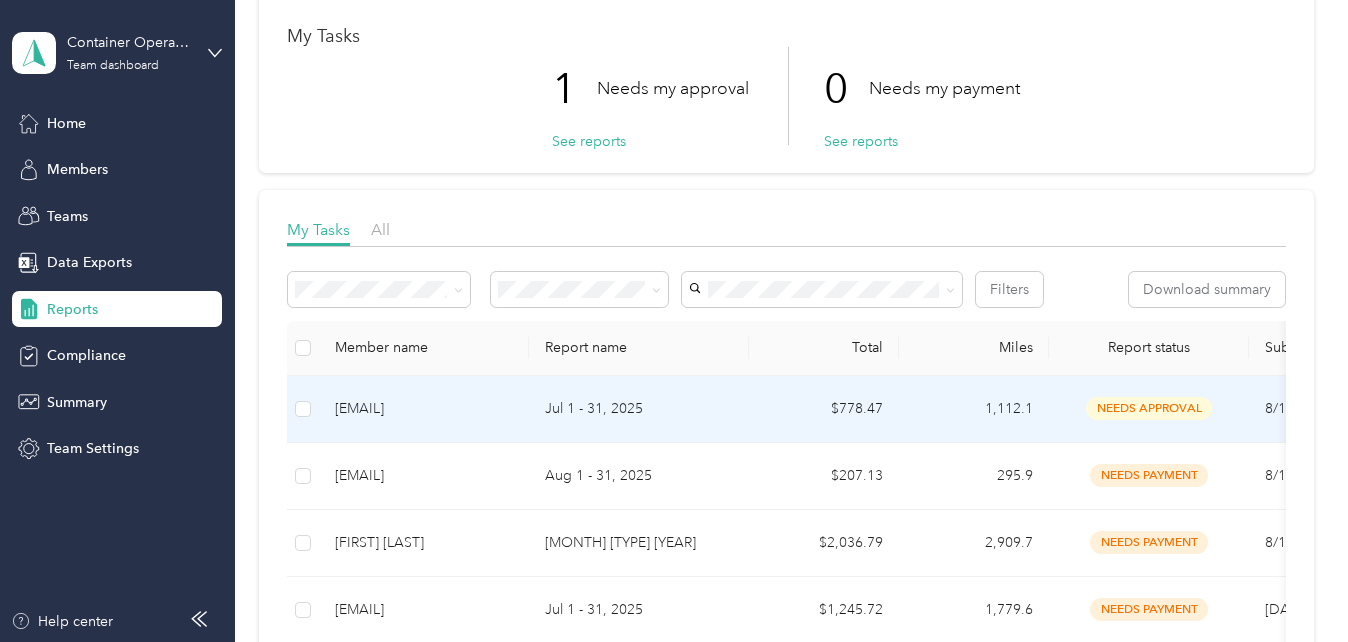 click on "needs approval" at bounding box center [1149, 408] 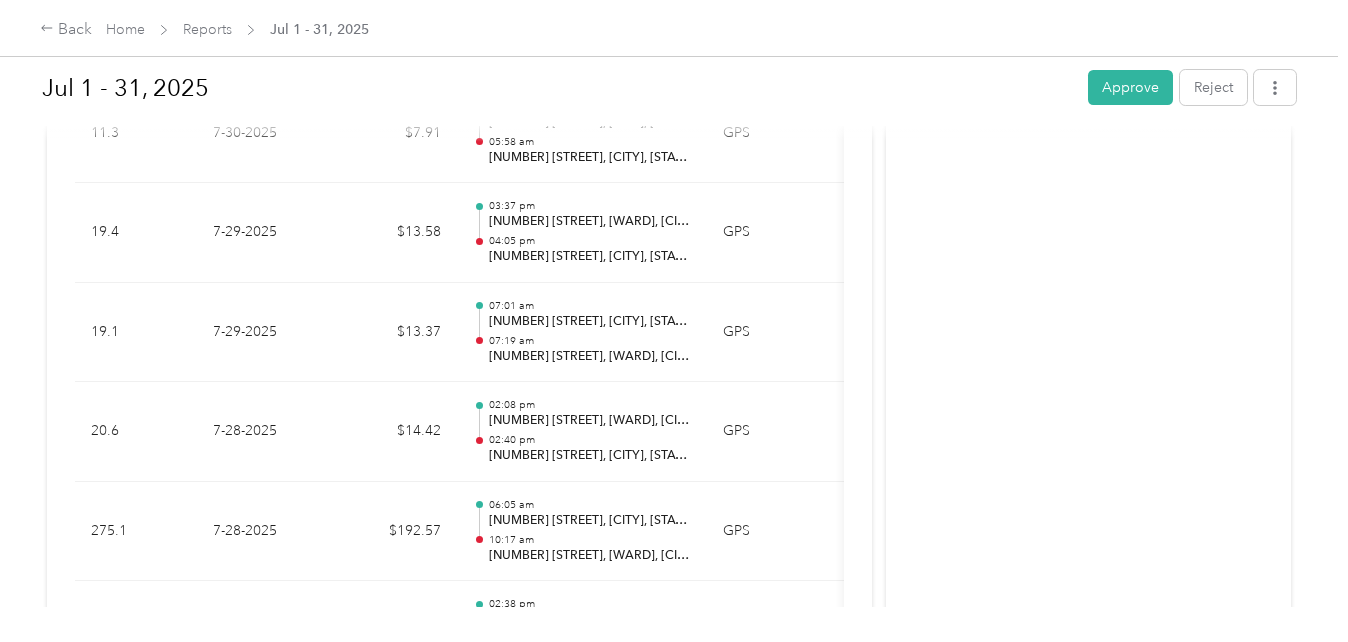 scroll, scrollTop: 900, scrollLeft: 0, axis: vertical 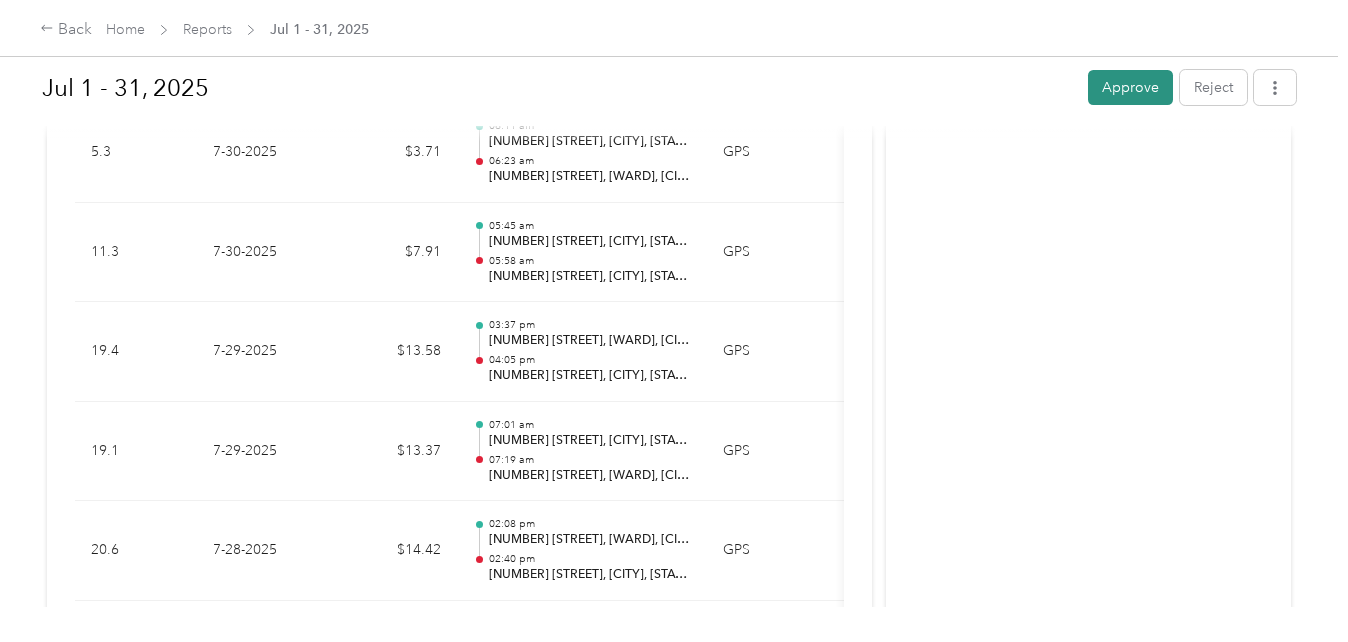 click on "Approve" at bounding box center (1130, 87) 